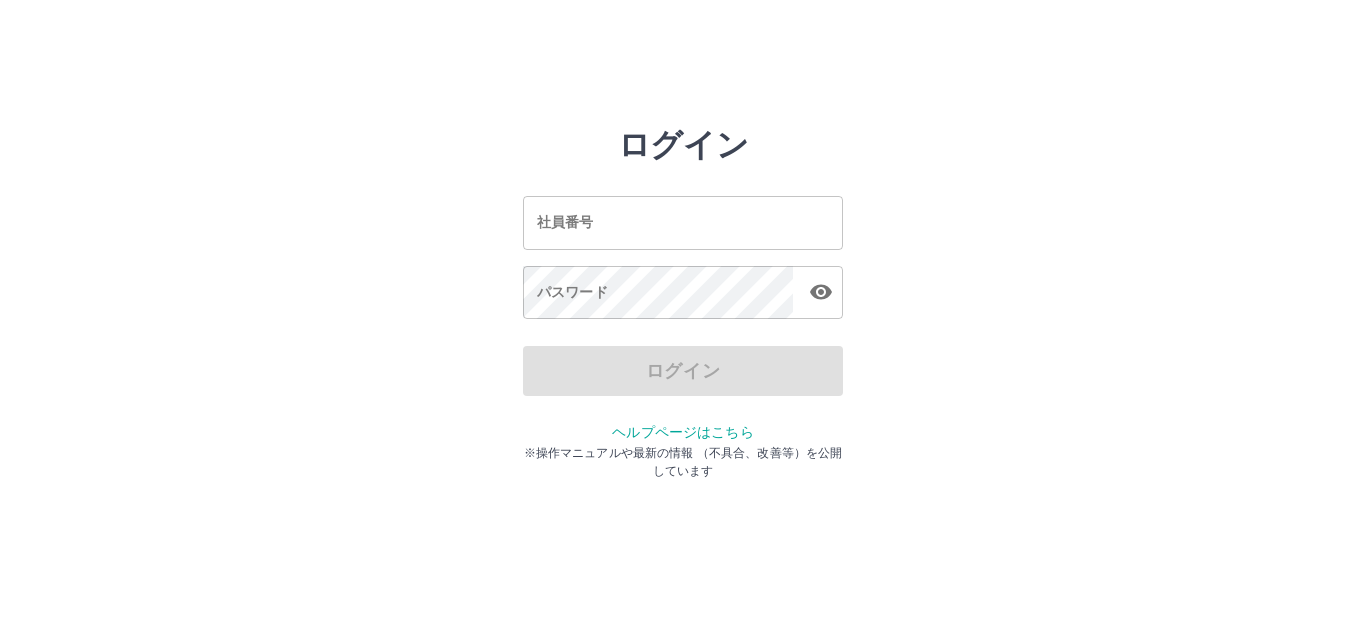scroll, scrollTop: 0, scrollLeft: 0, axis: both 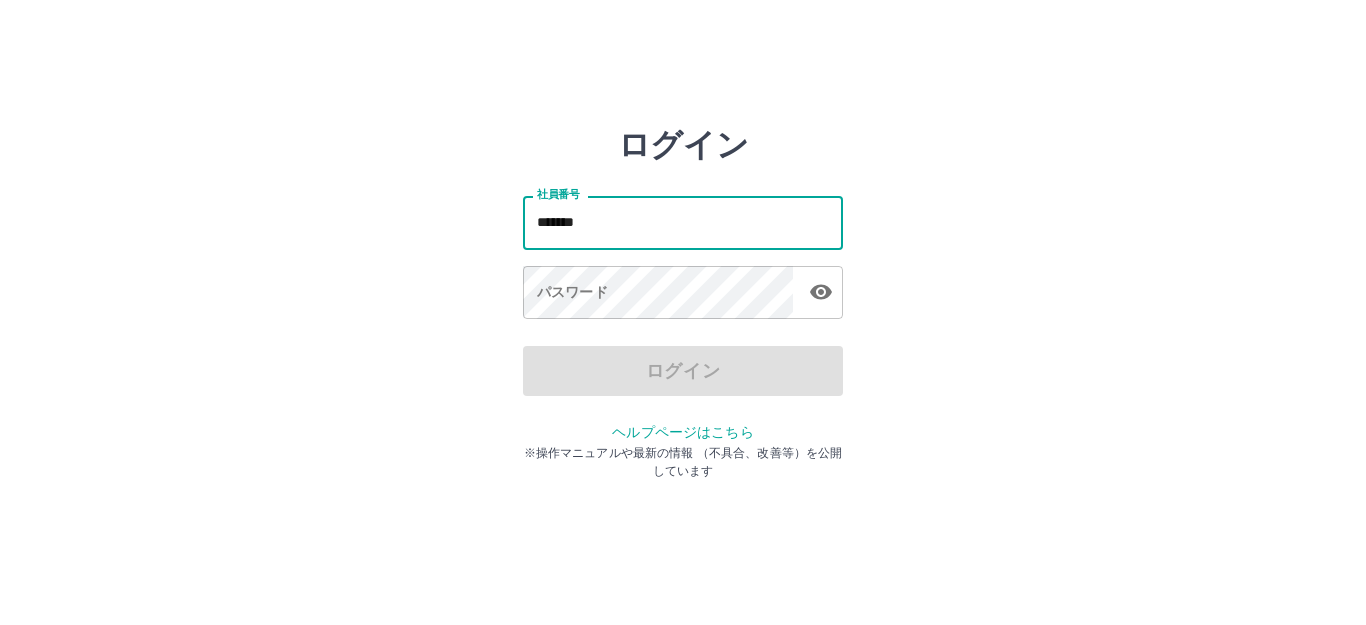 type on "*******" 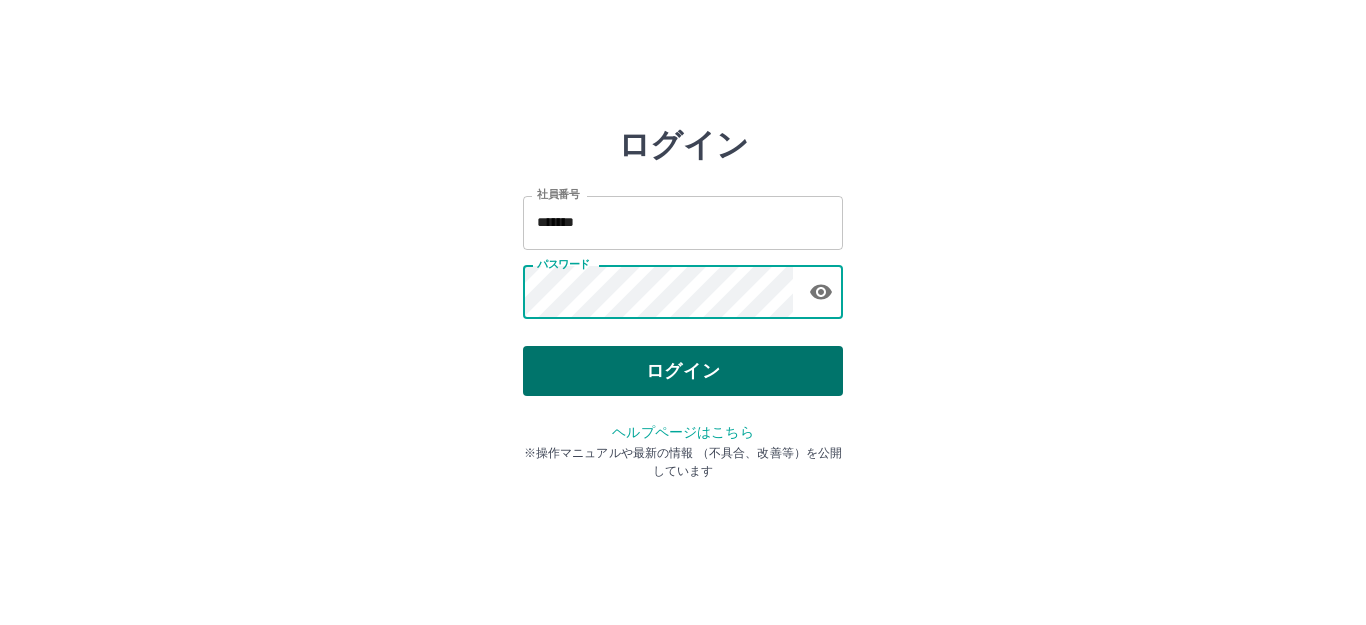 click on "ログイン" at bounding box center (683, 371) 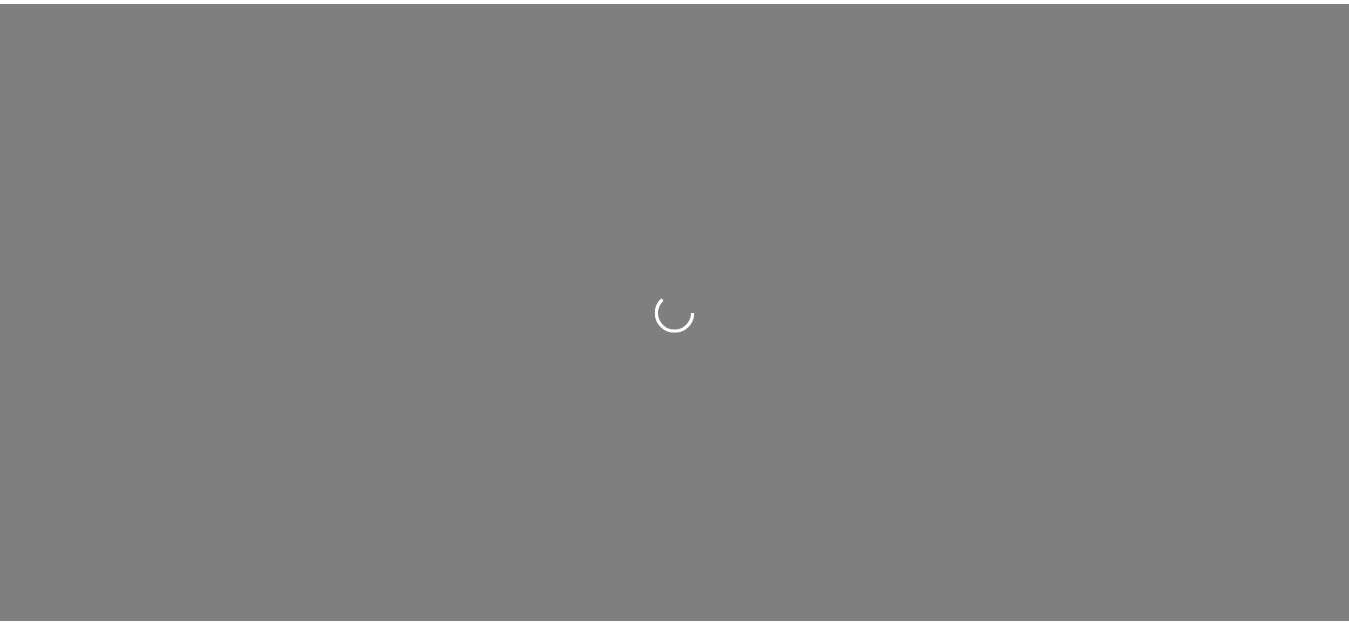 scroll, scrollTop: 0, scrollLeft: 0, axis: both 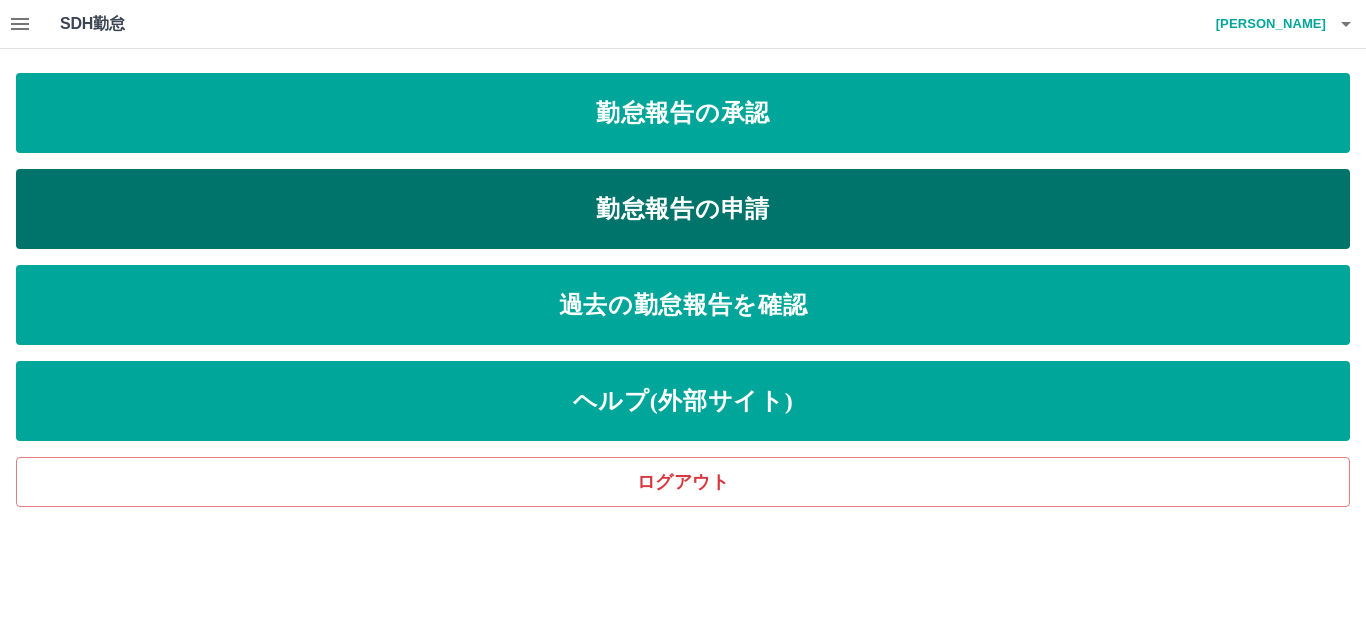 click on "勤怠報告の申請" at bounding box center [683, 209] 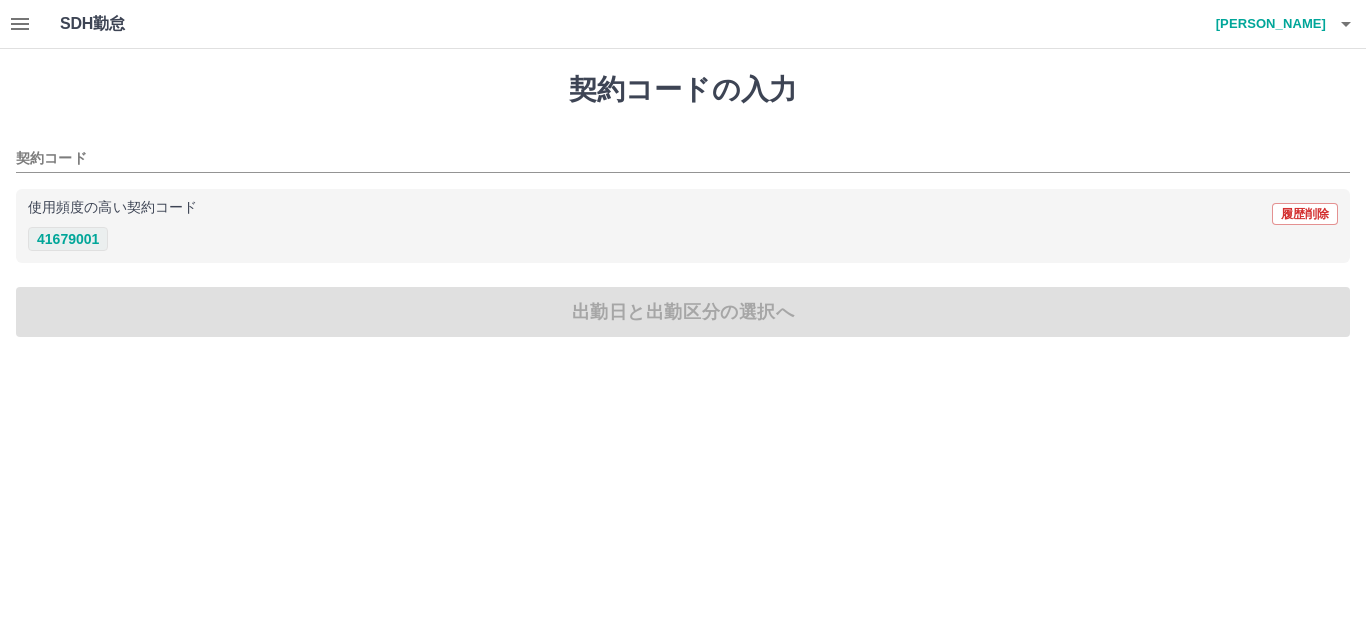 click on "41679001" at bounding box center (68, 239) 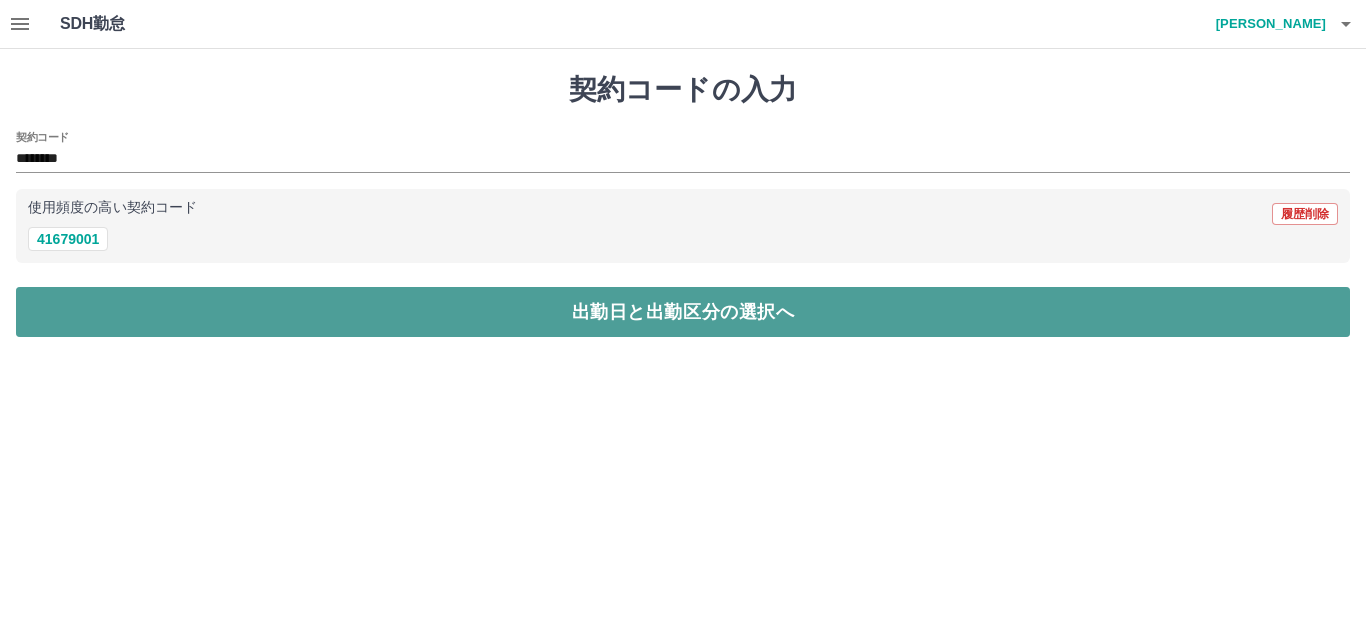 click on "出勤日と出勤区分の選択へ" at bounding box center (683, 312) 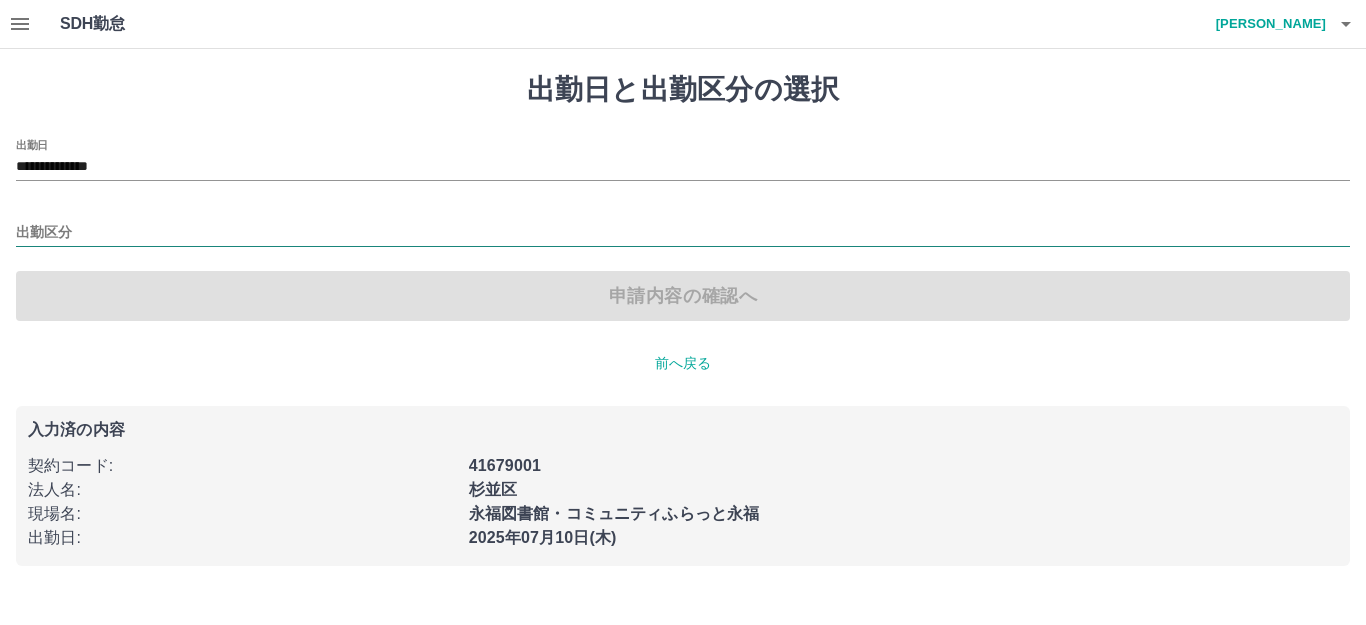 click on "出勤区分" at bounding box center (683, 233) 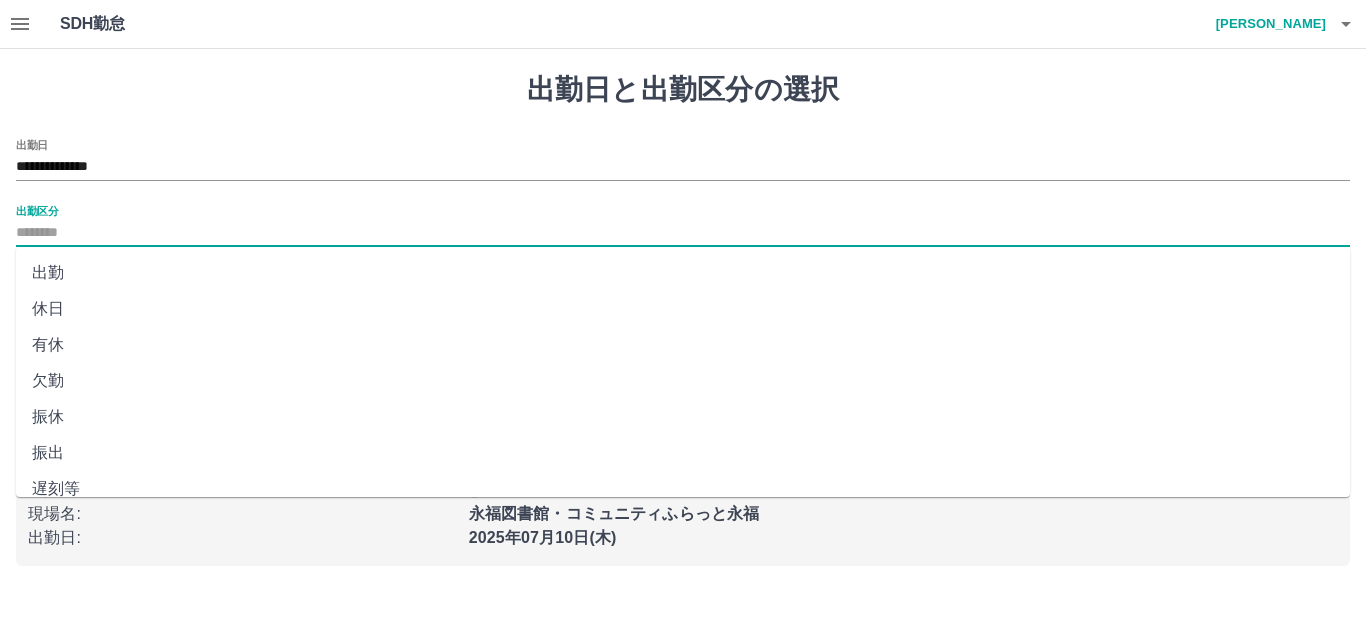 click on "出勤" at bounding box center [683, 273] 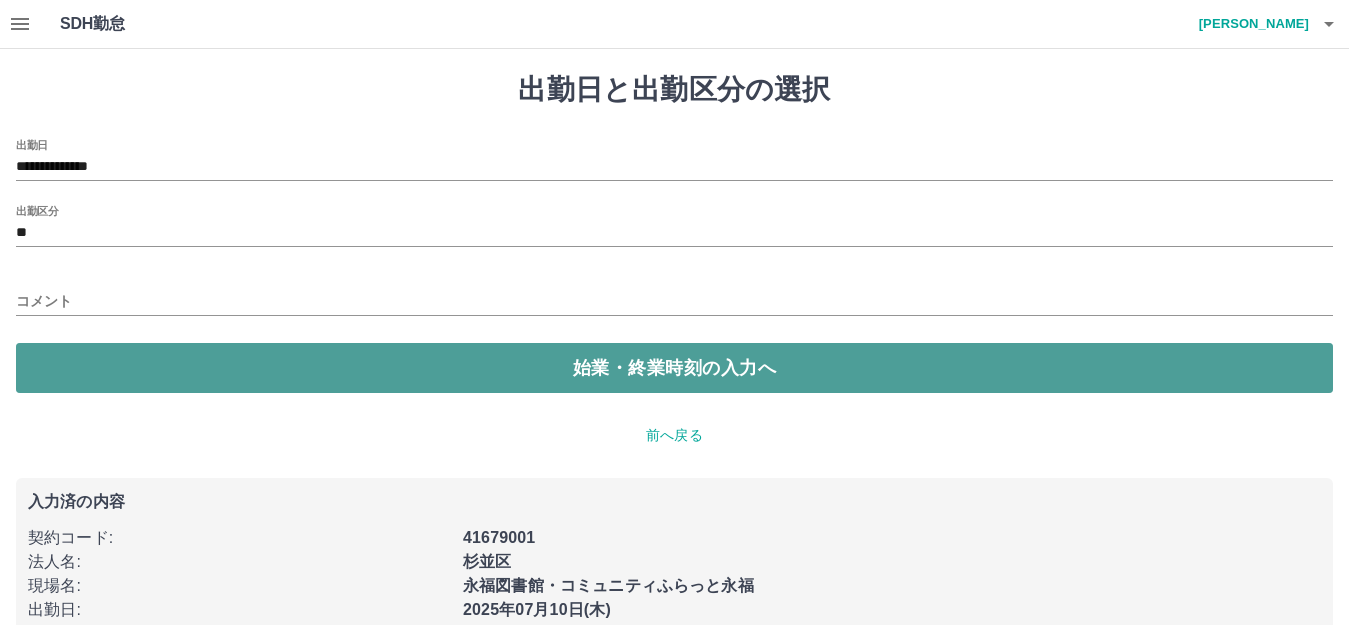 click on "始業・終業時刻の入力へ" at bounding box center [674, 368] 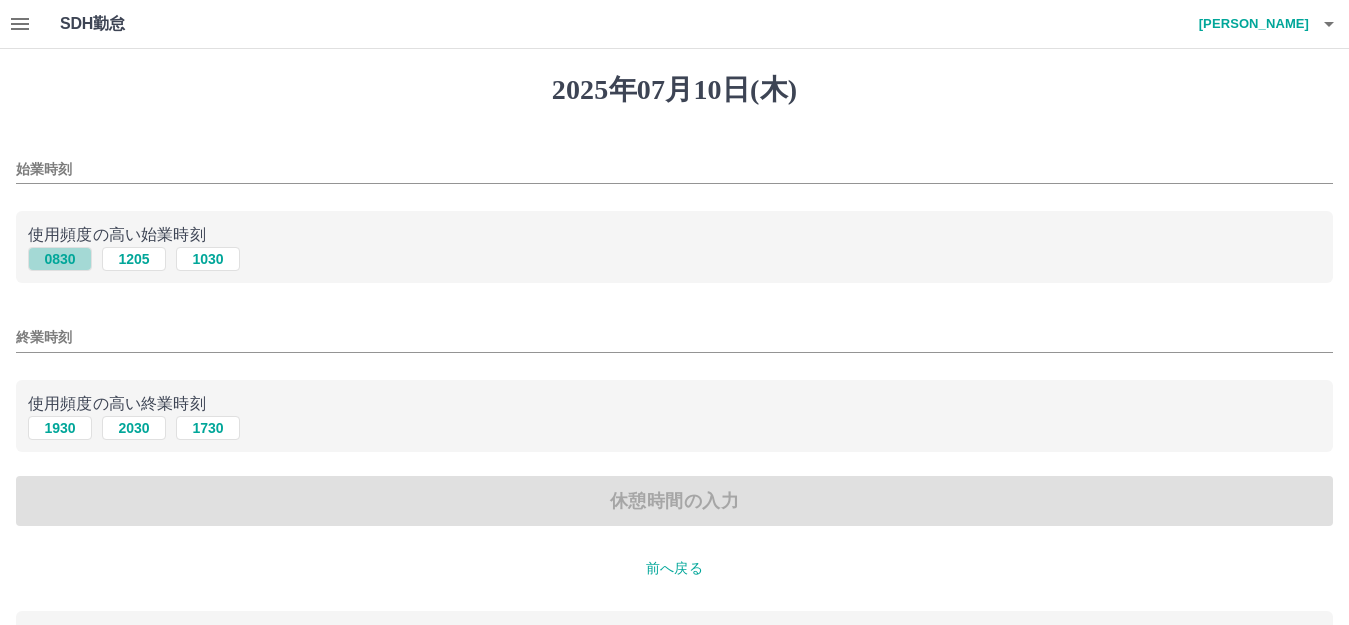 click on "0830" at bounding box center [60, 259] 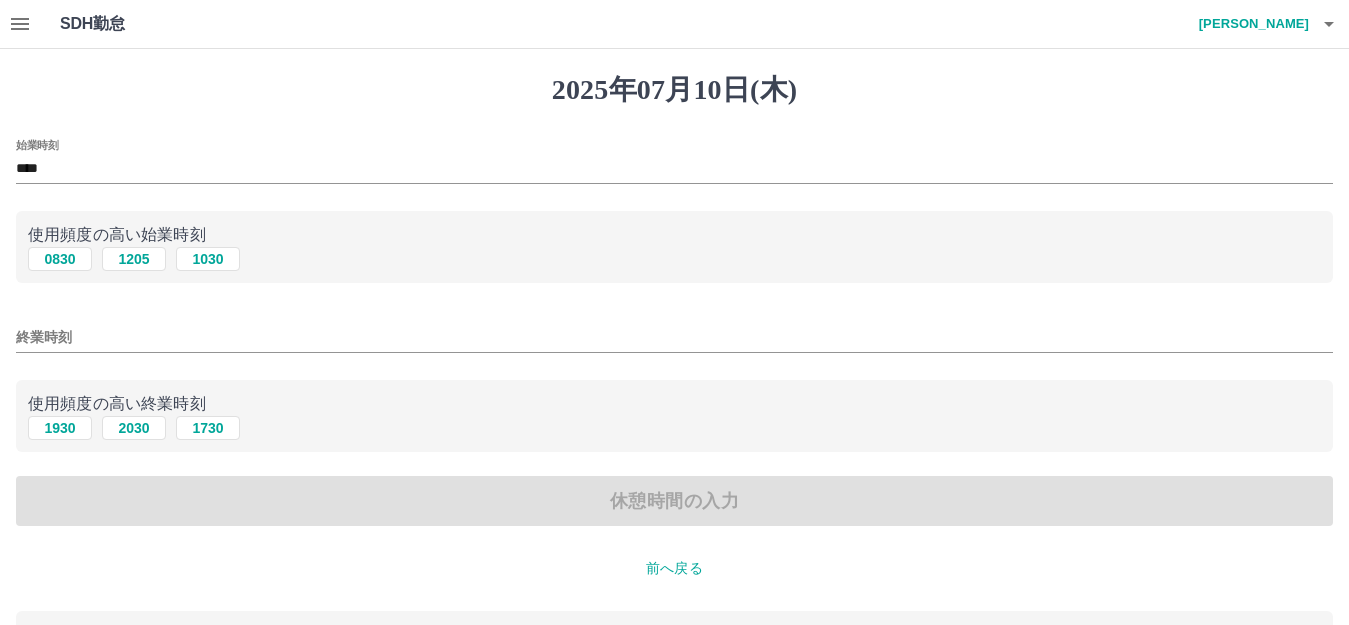 click on "終業時刻" at bounding box center (674, 337) 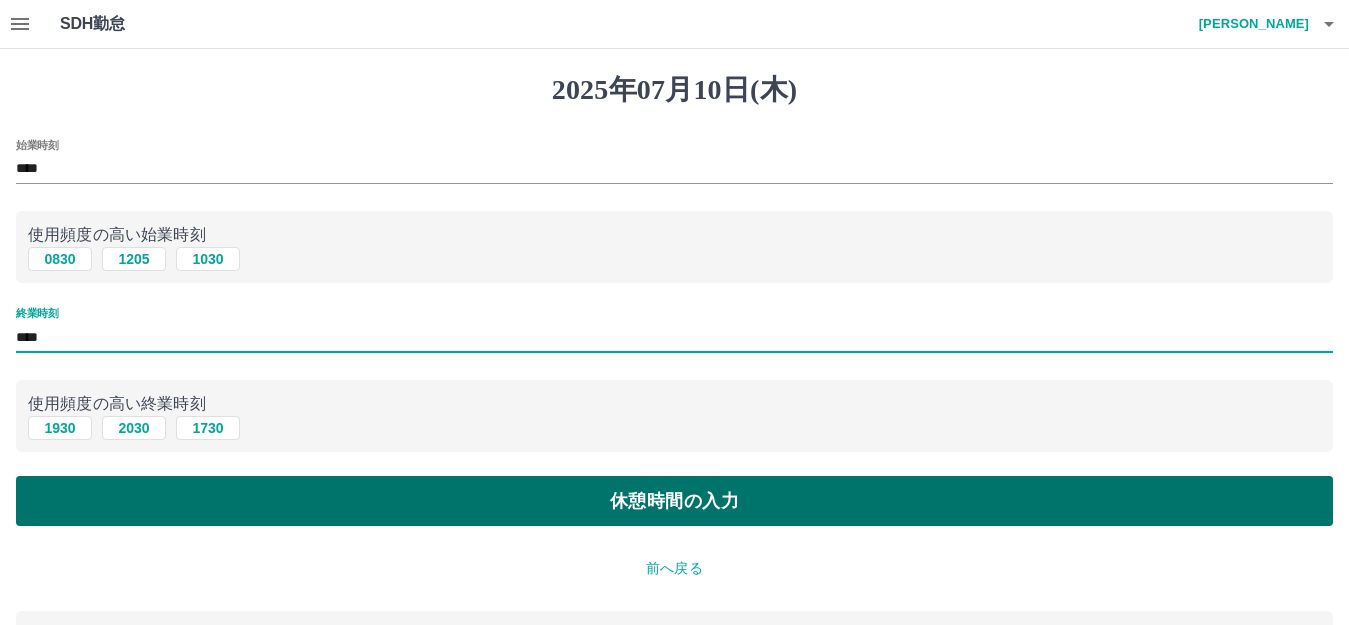 type on "****" 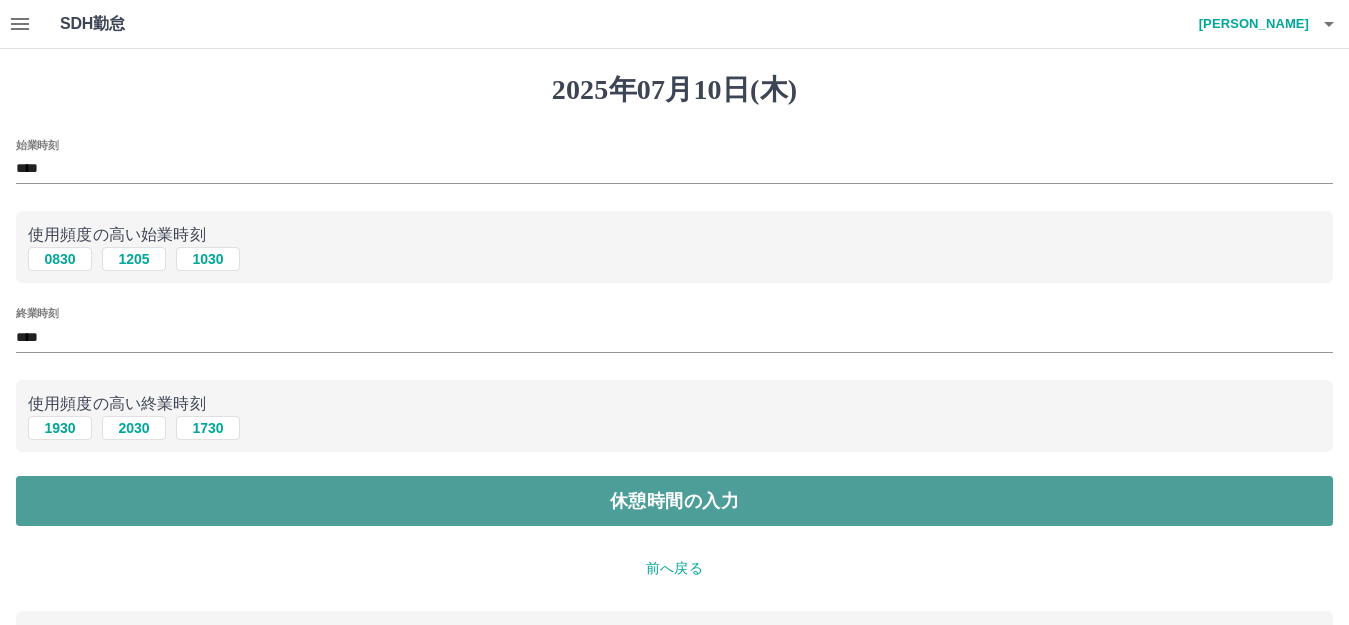 click on "休憩時間の入力" at bounding box center (674, 501) 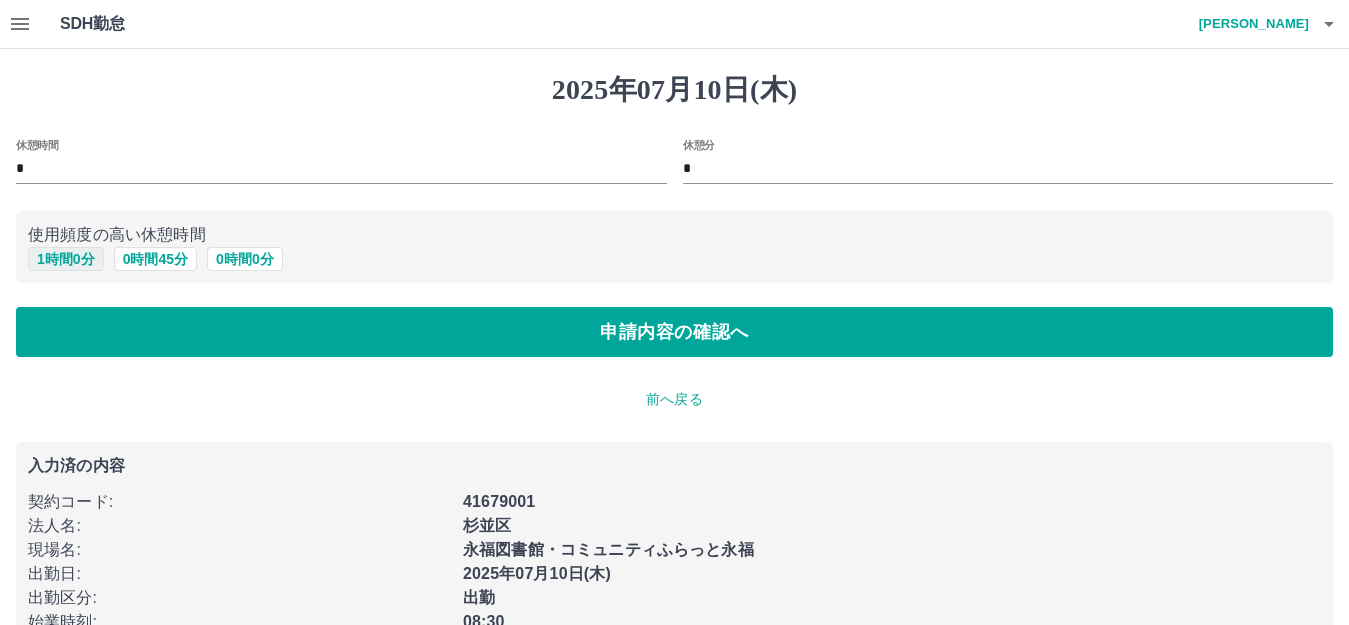click on "1 時間 0 分" at bounding box center [66, 259] 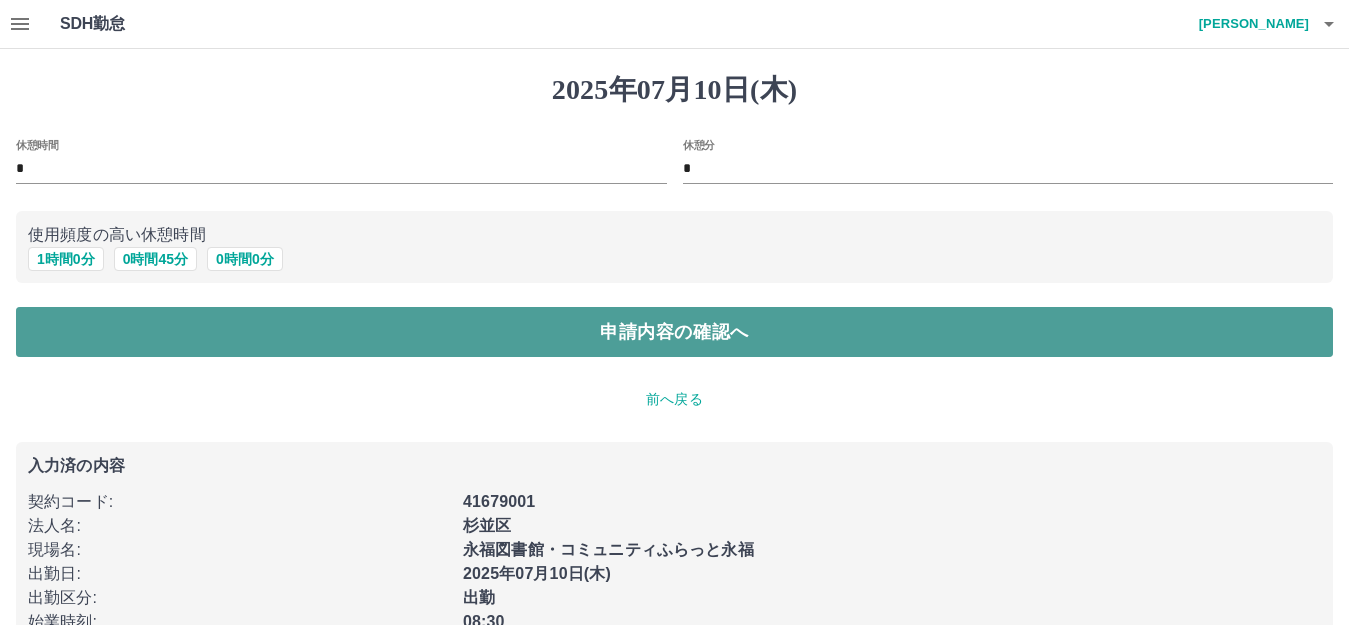 click on "申請内容の確認へ" at bounding box center [674, 332] 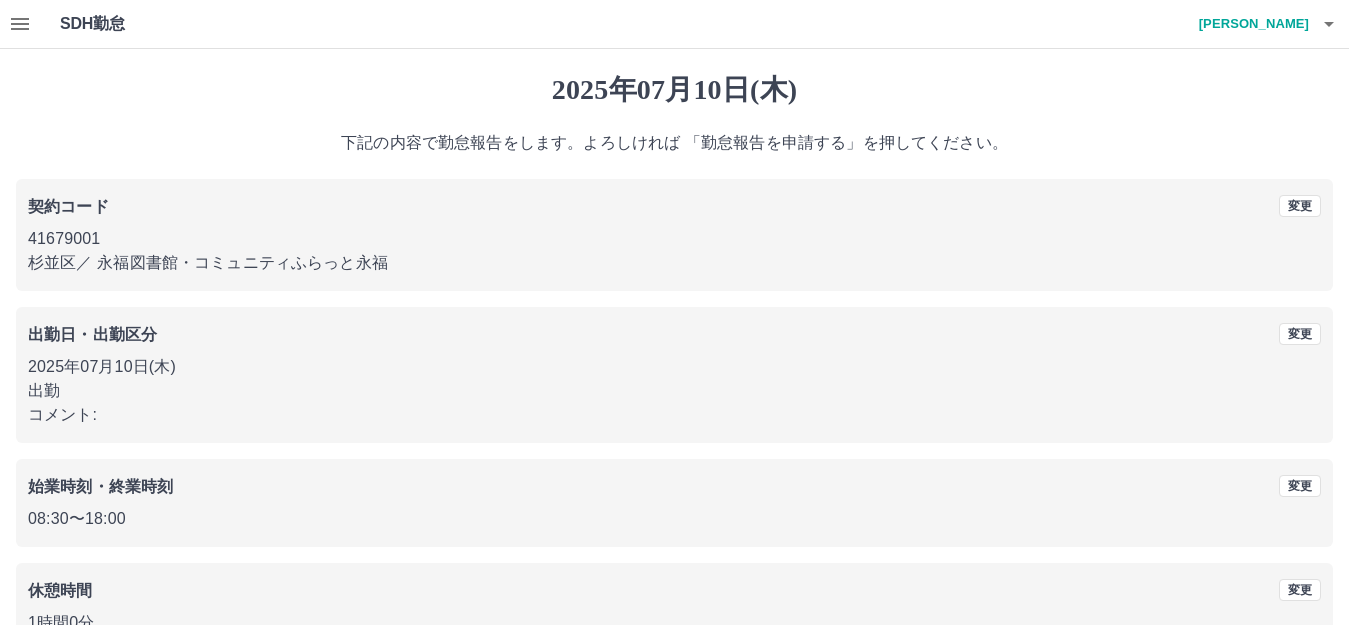 scroll, scrollTop: 124, scrollLeft: 0, axis: vertical 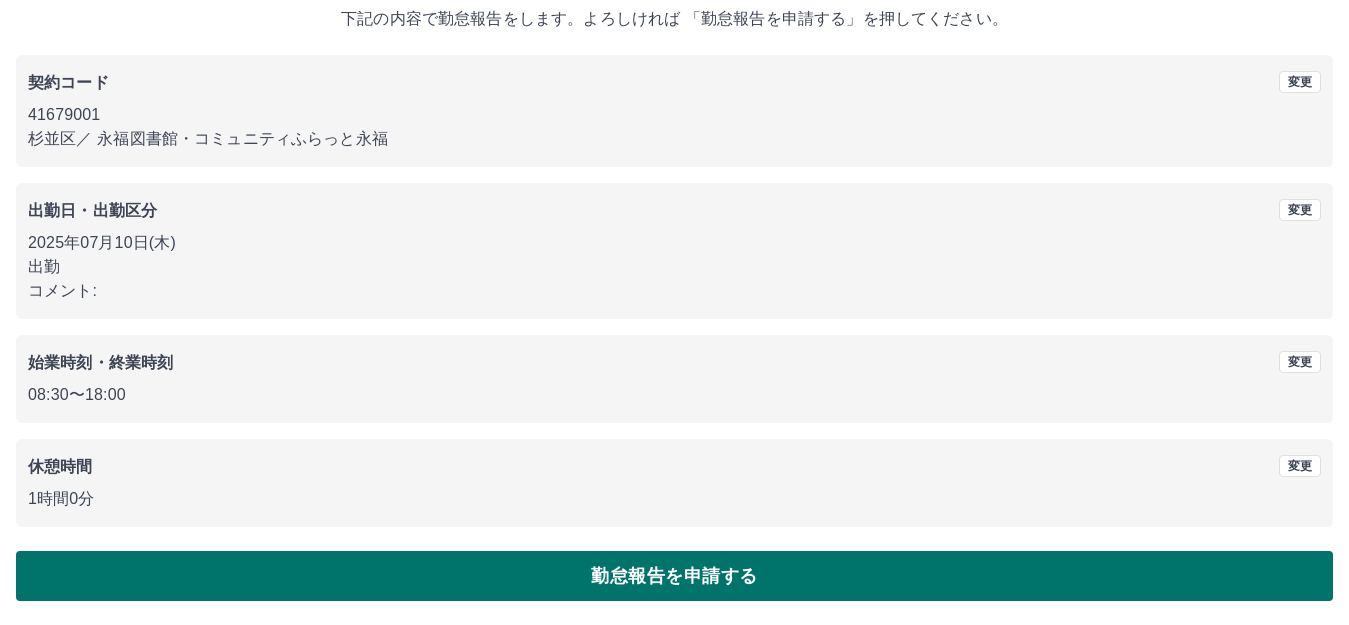 click on "勤怠報告を申請する" at bounding box center [674, 576] 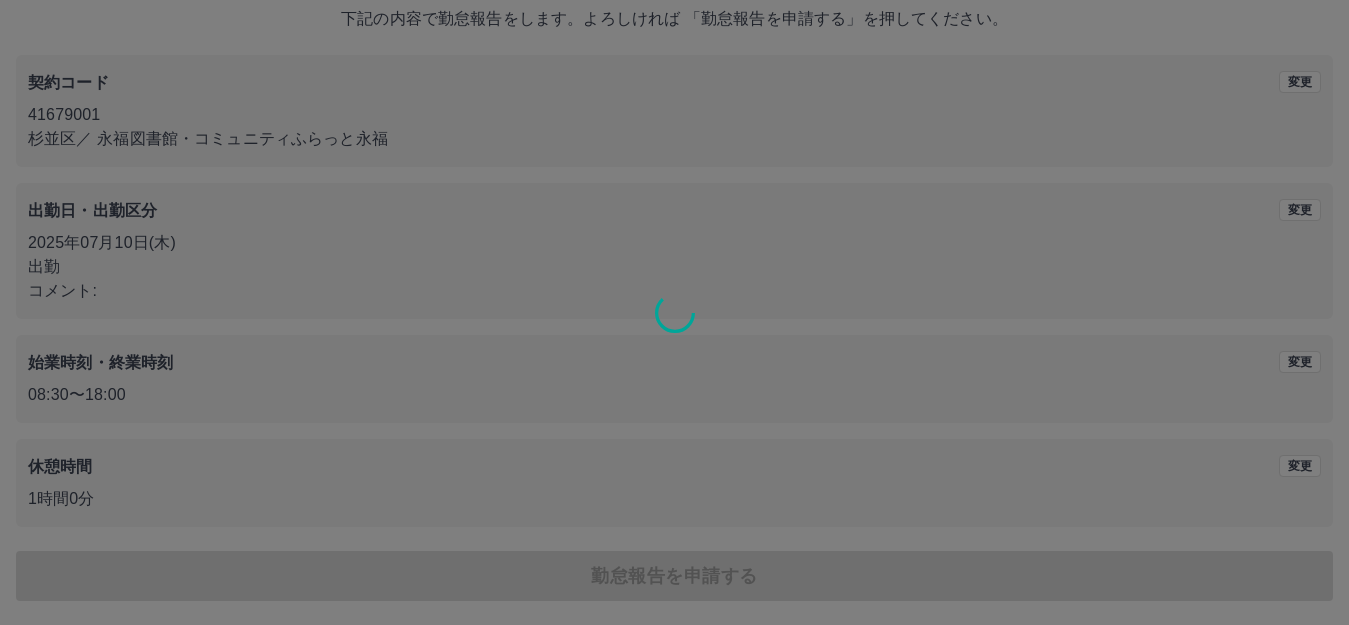 scroll, scrollTop: 0, scrollLeft: 0, axis: both 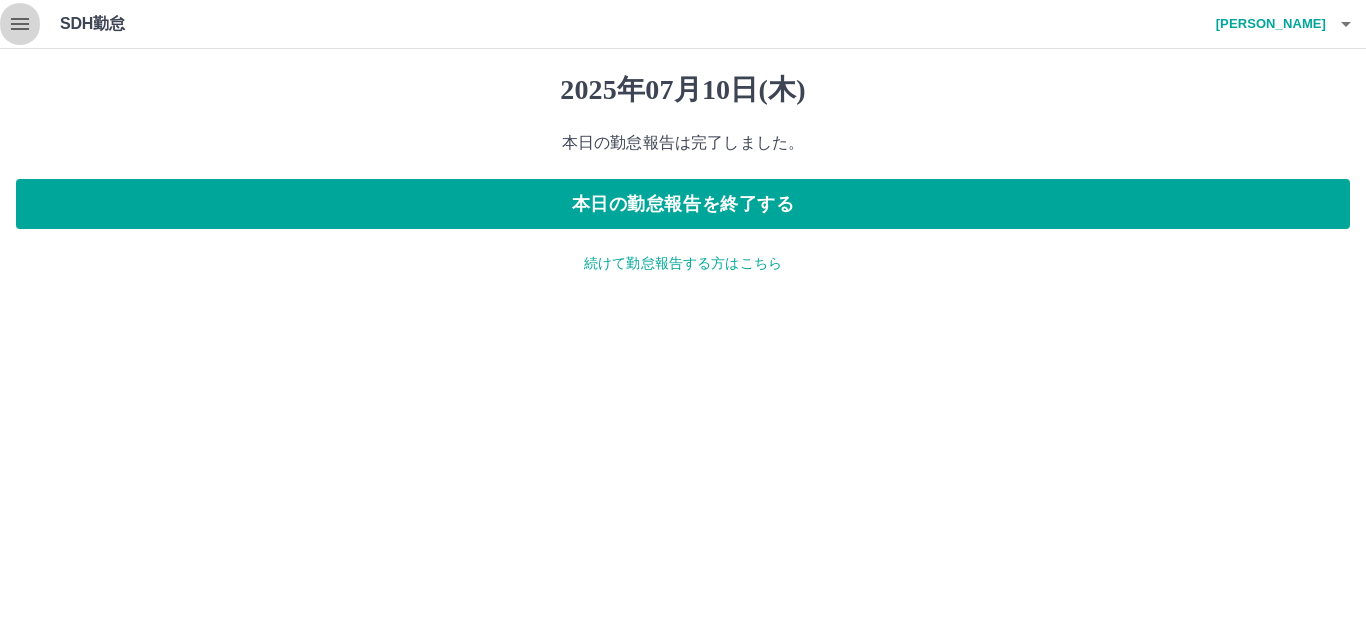 click 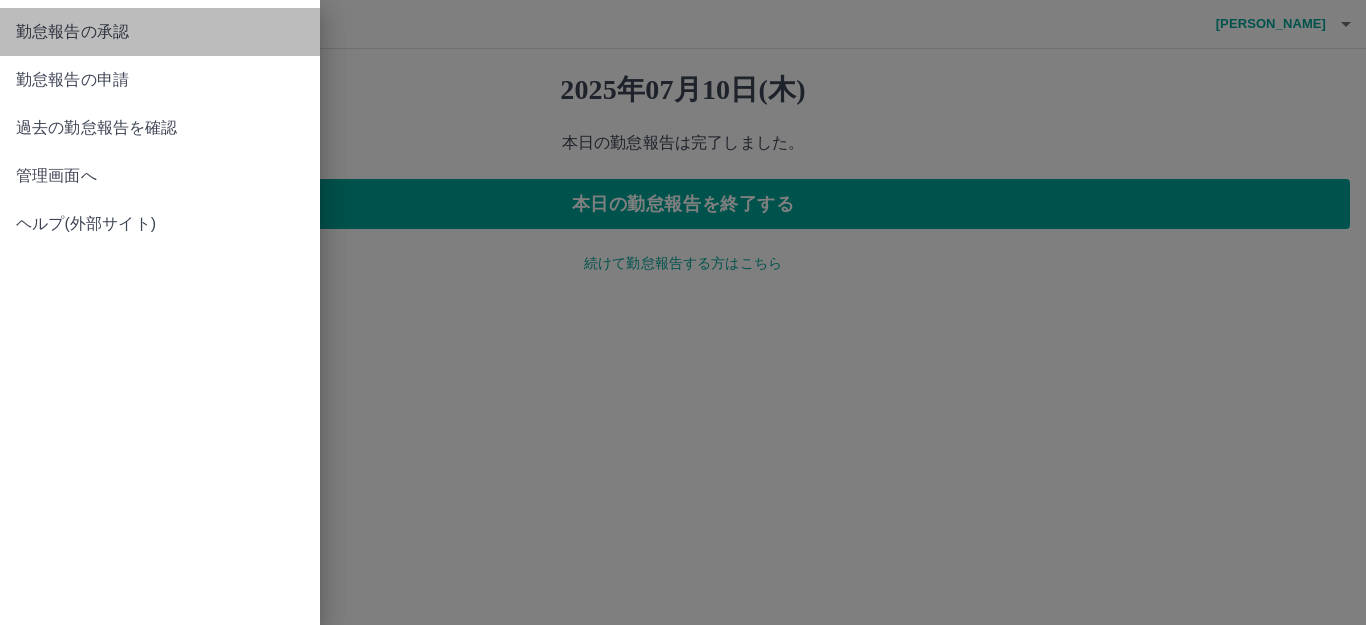 drag, startPoint x: 79, startPoint y: 34, endPoint x: 94, endPoint y: 44, distance: 18.027756 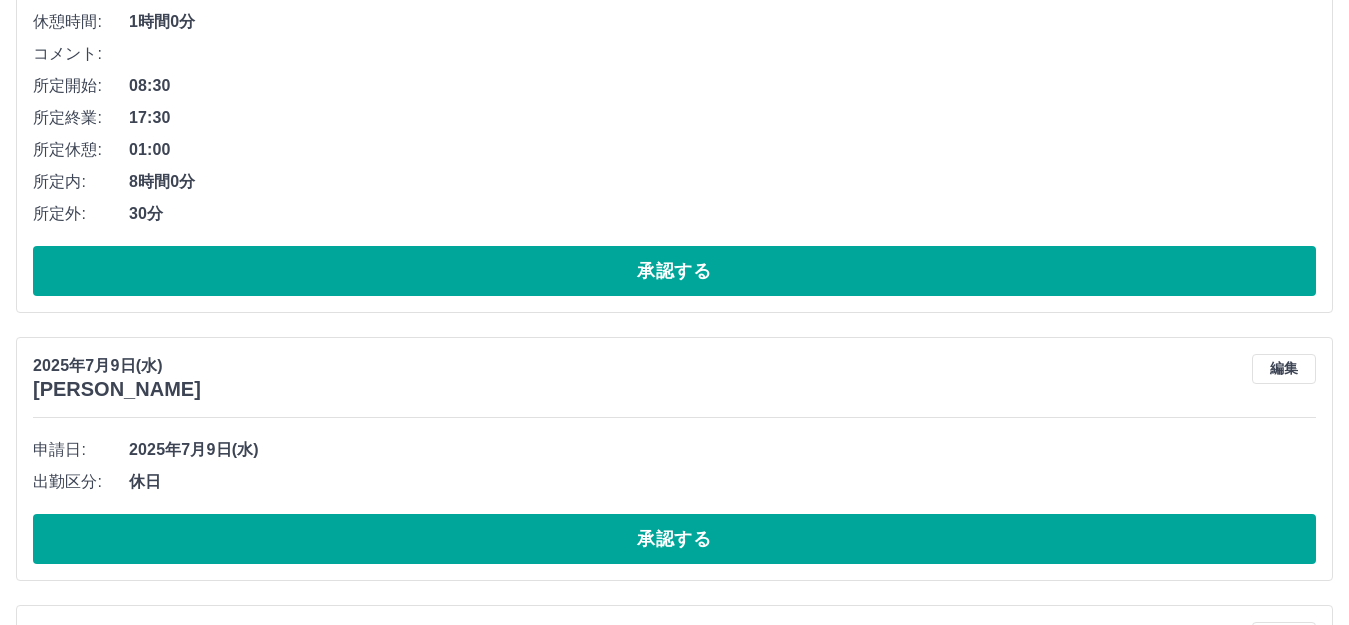 scroll, scrollTop: 7700, scrollLeft: 0, axis: vertical 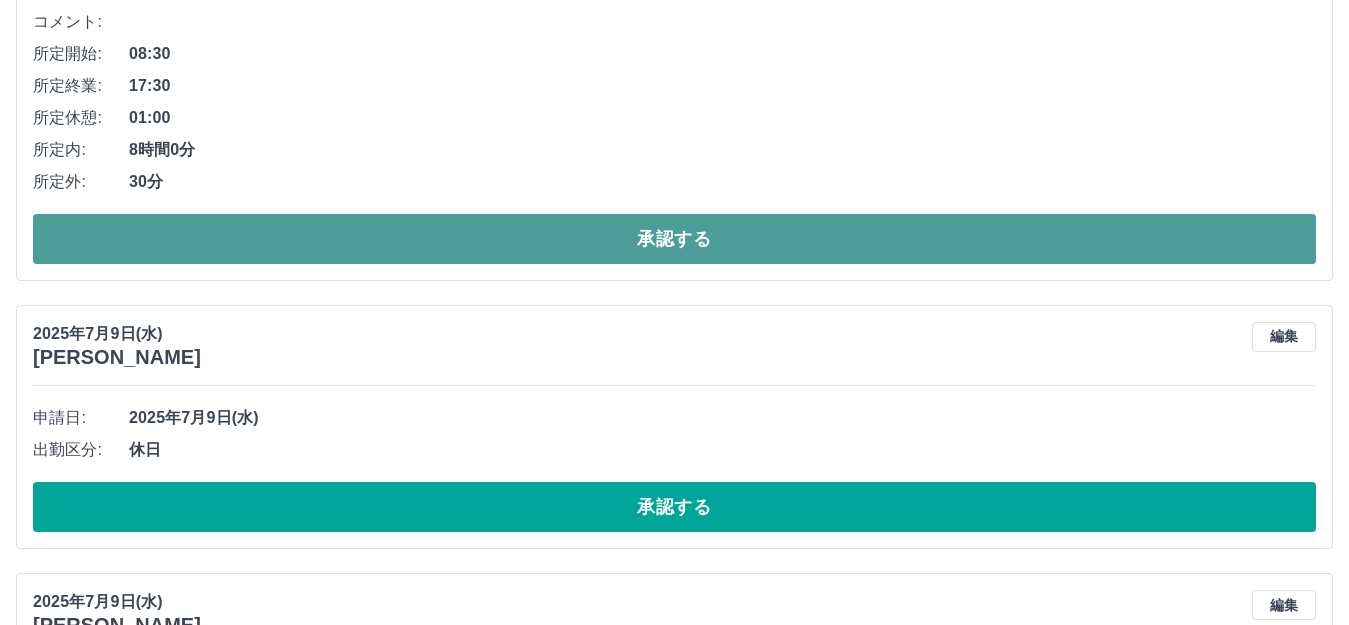 click on "承認する" at bounding box center [674, 239] 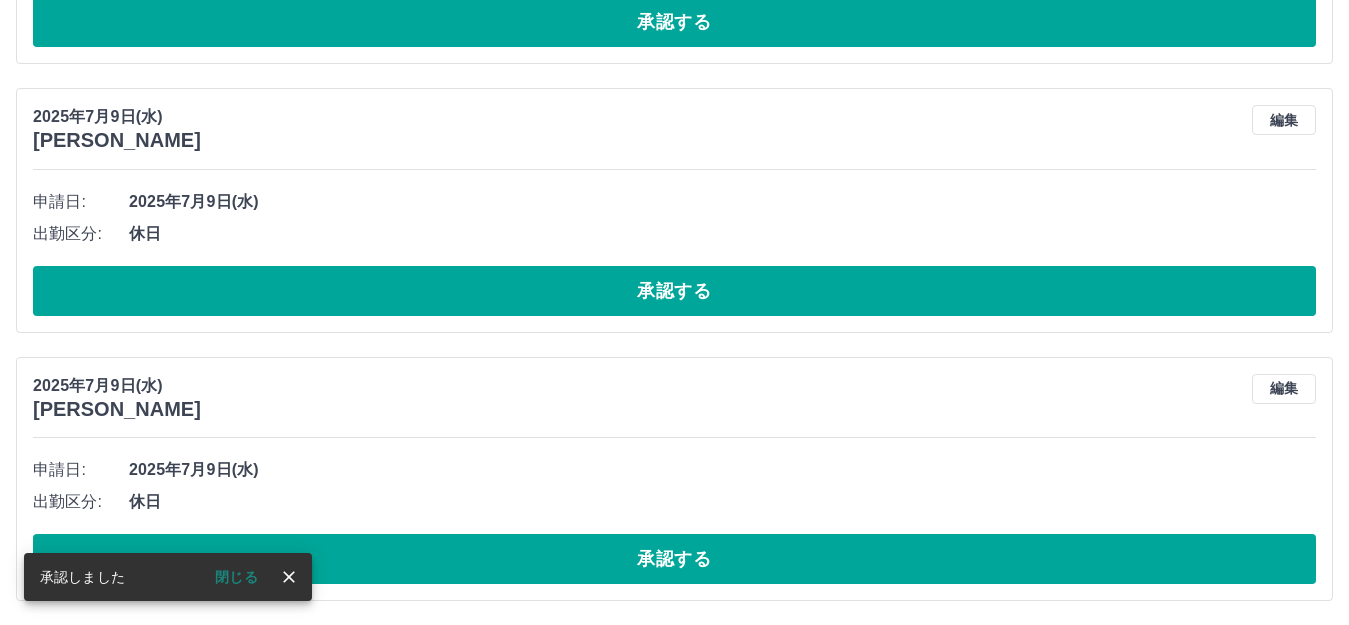 scroll, scrollTop: 7143, scrollLeft: 0, axis: vertical 